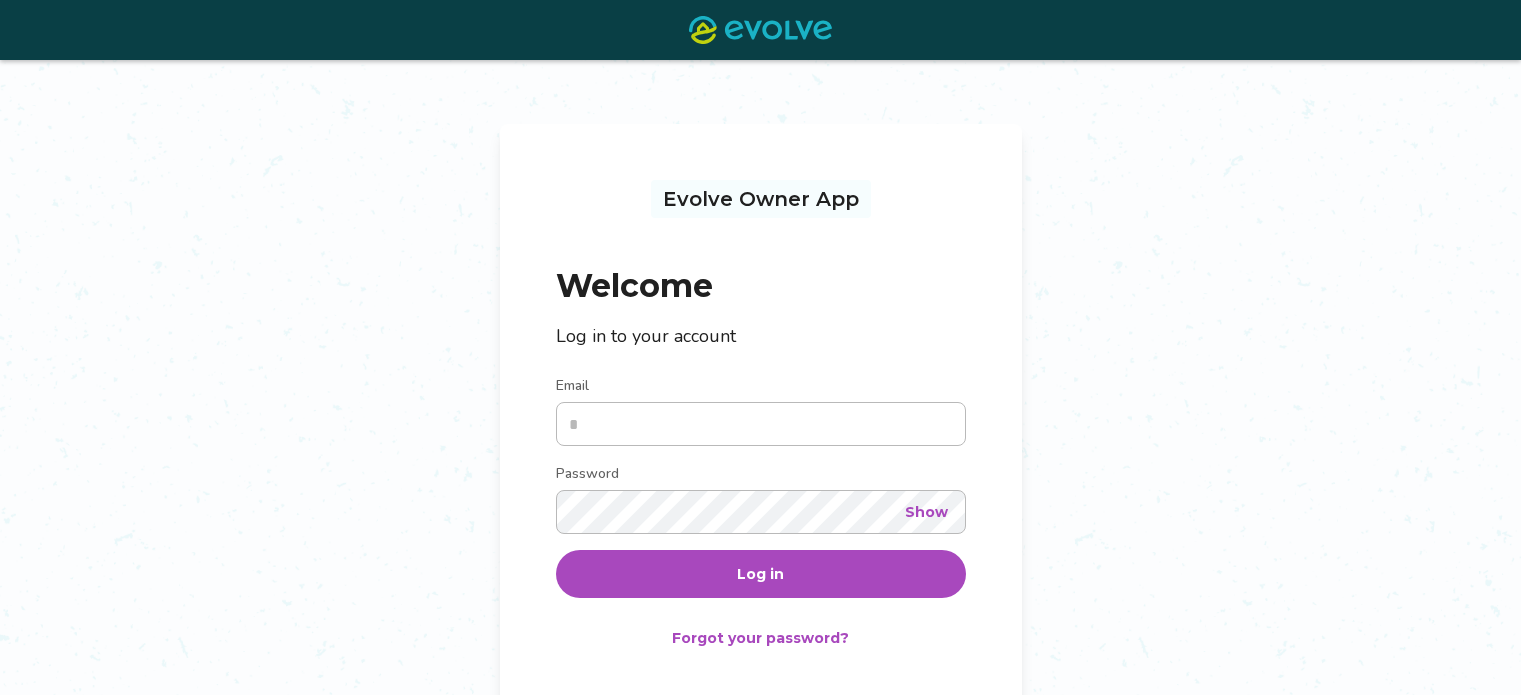 scroll, scrollTop: 99, scrollLeft: 0, axis: vertical 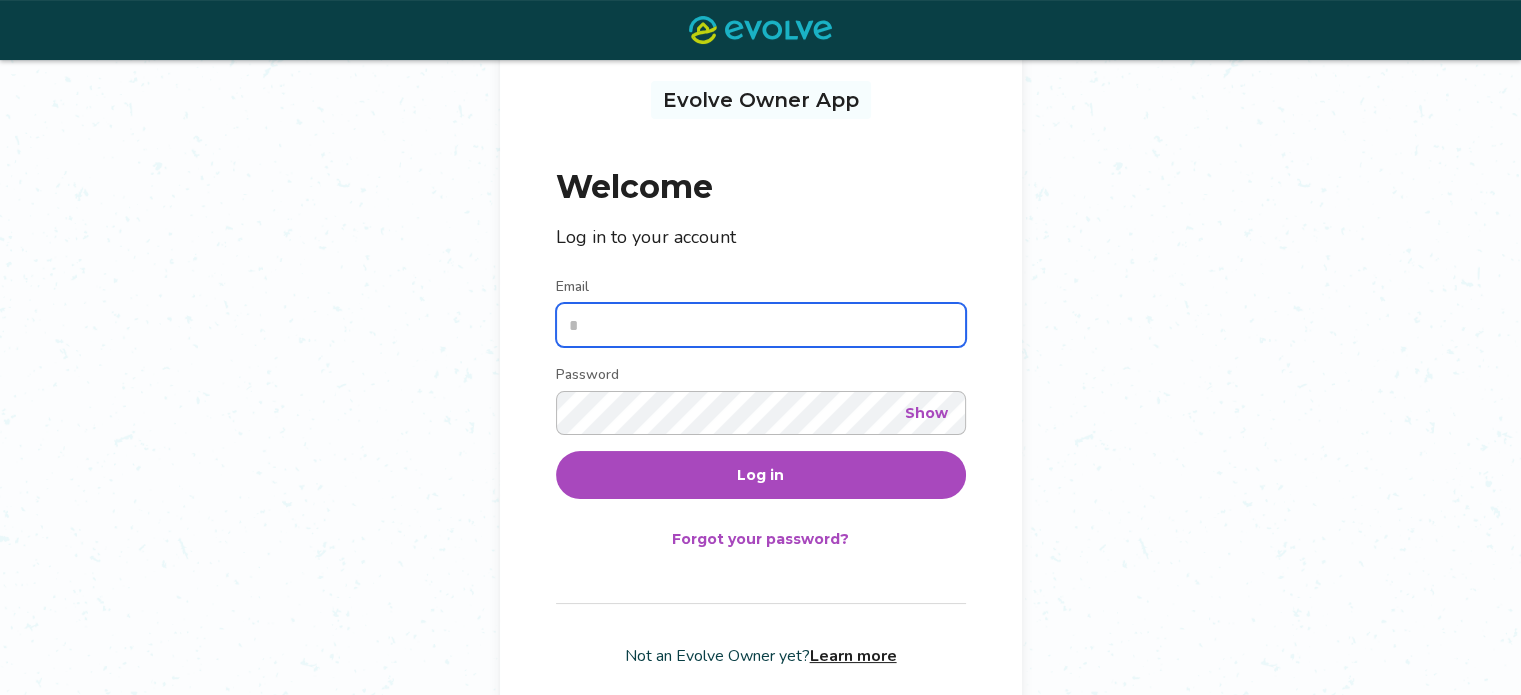 type on "**********" 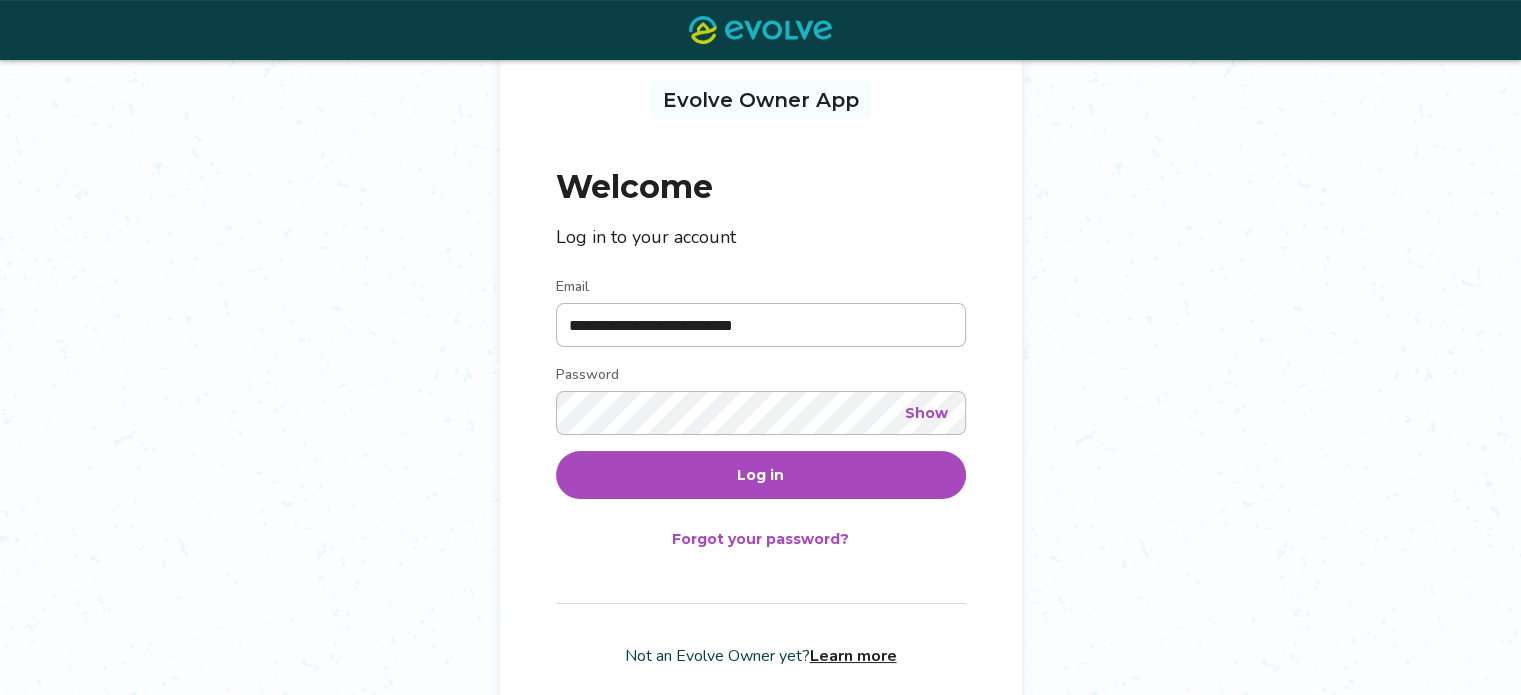 click on "Log in" at bounding box center [761, 475] 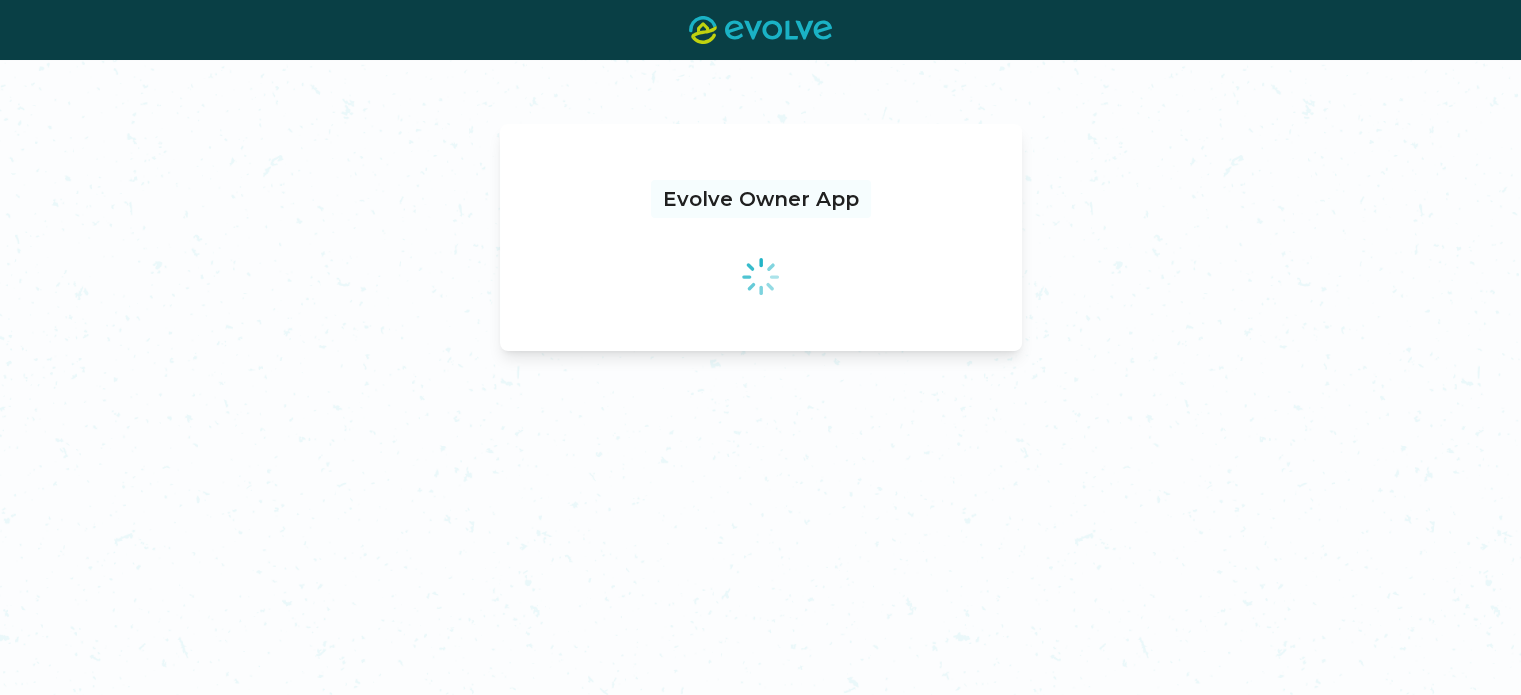 scroll, scrollTop: 0, scrollLeft: 0, axis: both 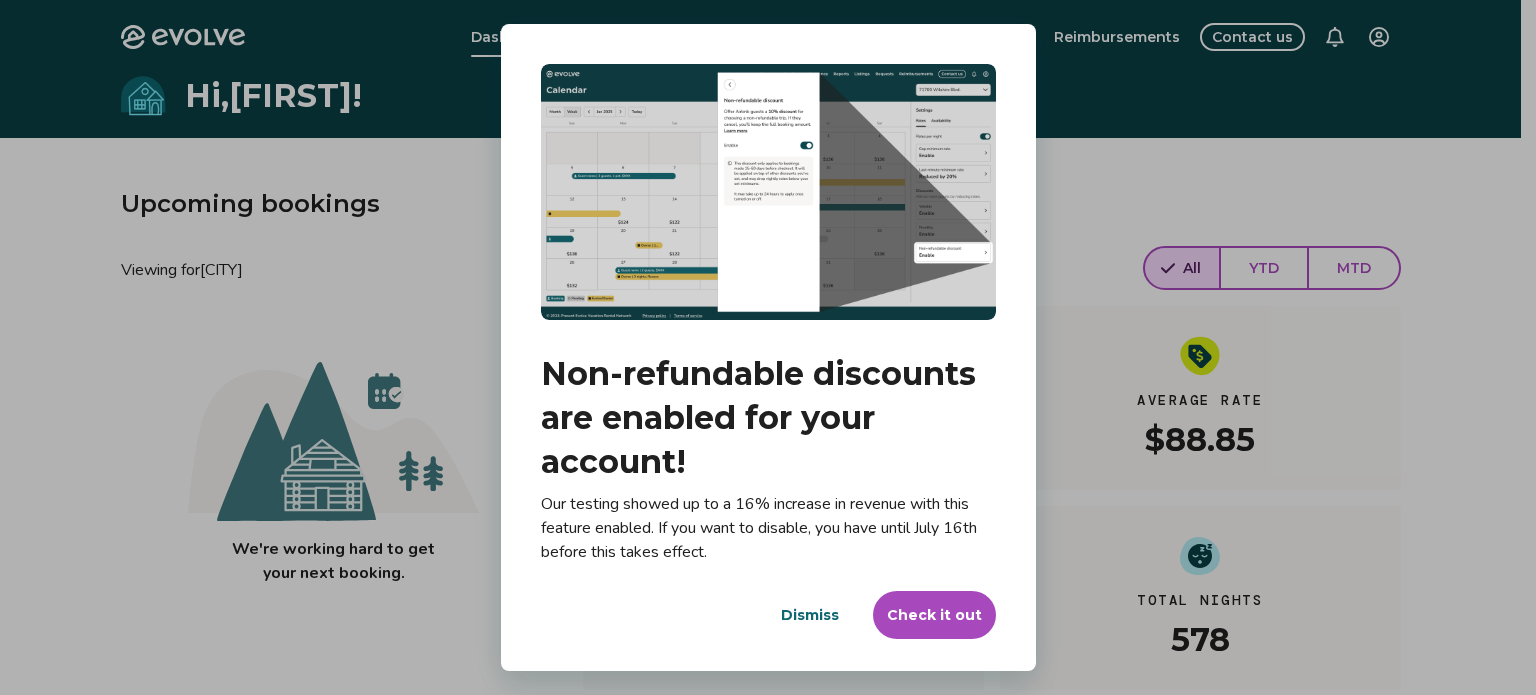 click on "Dialog Non-refundable discounts are enabled for your account! Our testing showed up to a 16% increase in revenue with this feature enabled. If you want to disable, you have until July 16th before this takes effect. Dismiss Check it out" at bounding box center [768, 347] 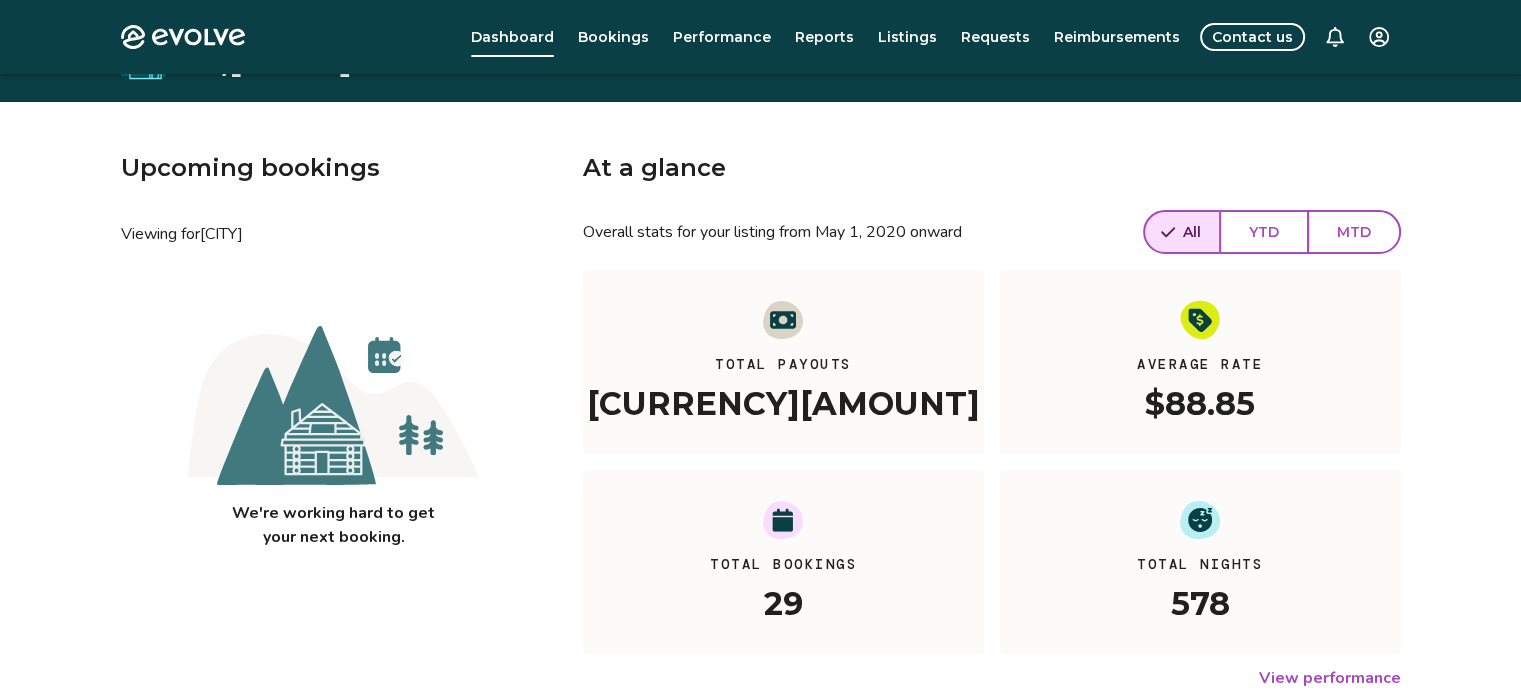scroll, scrollTop: 0, scrollLeft: 0, axis: both 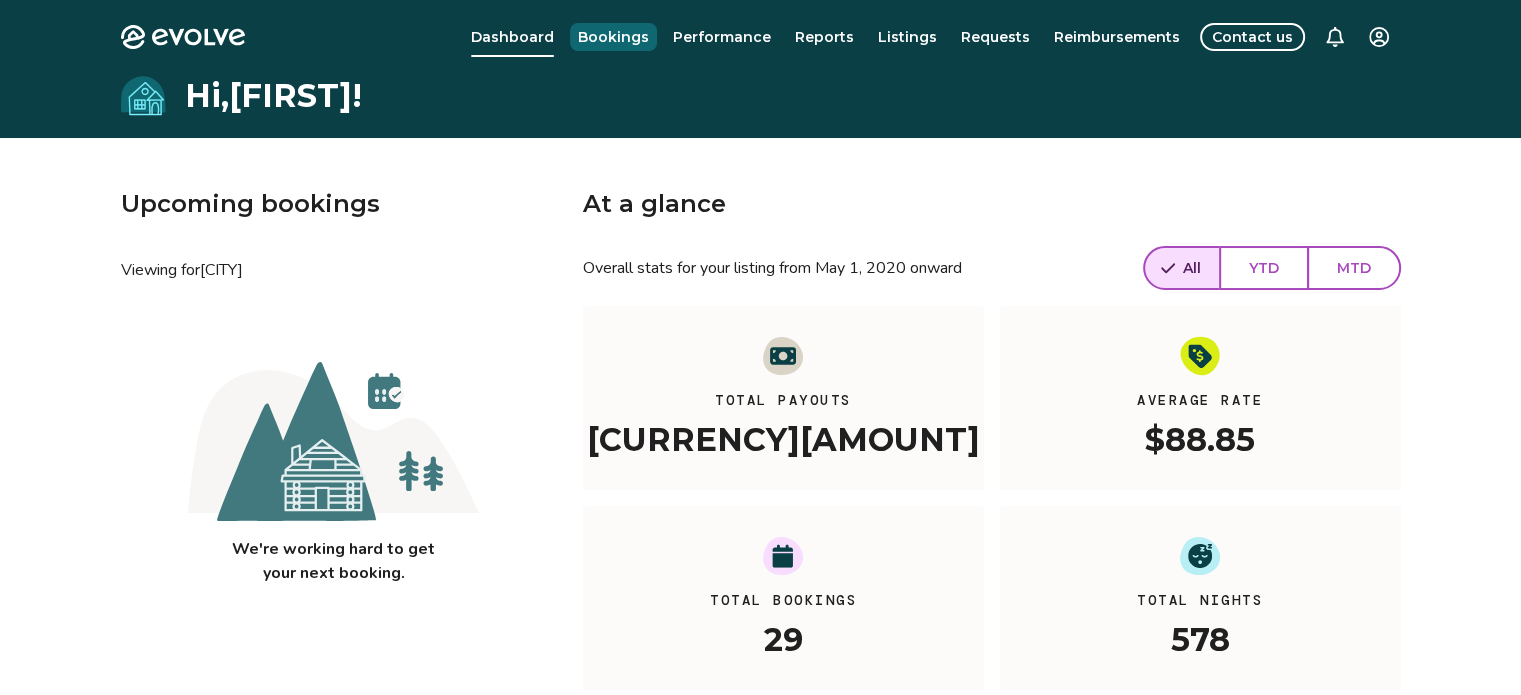 click on "Bookings" at bounding box center (613, 37) 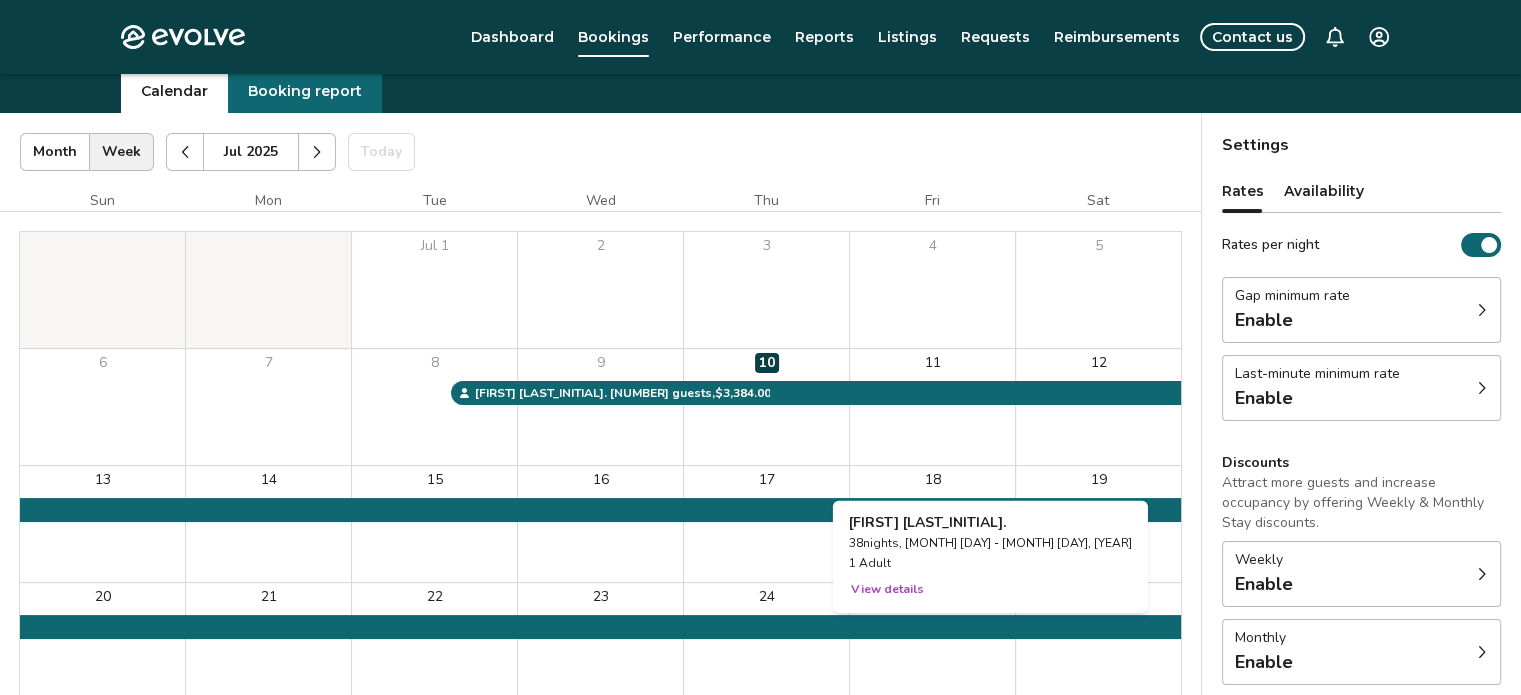scroll, scrollTop: 0, scrollLeft: 0, axis: both 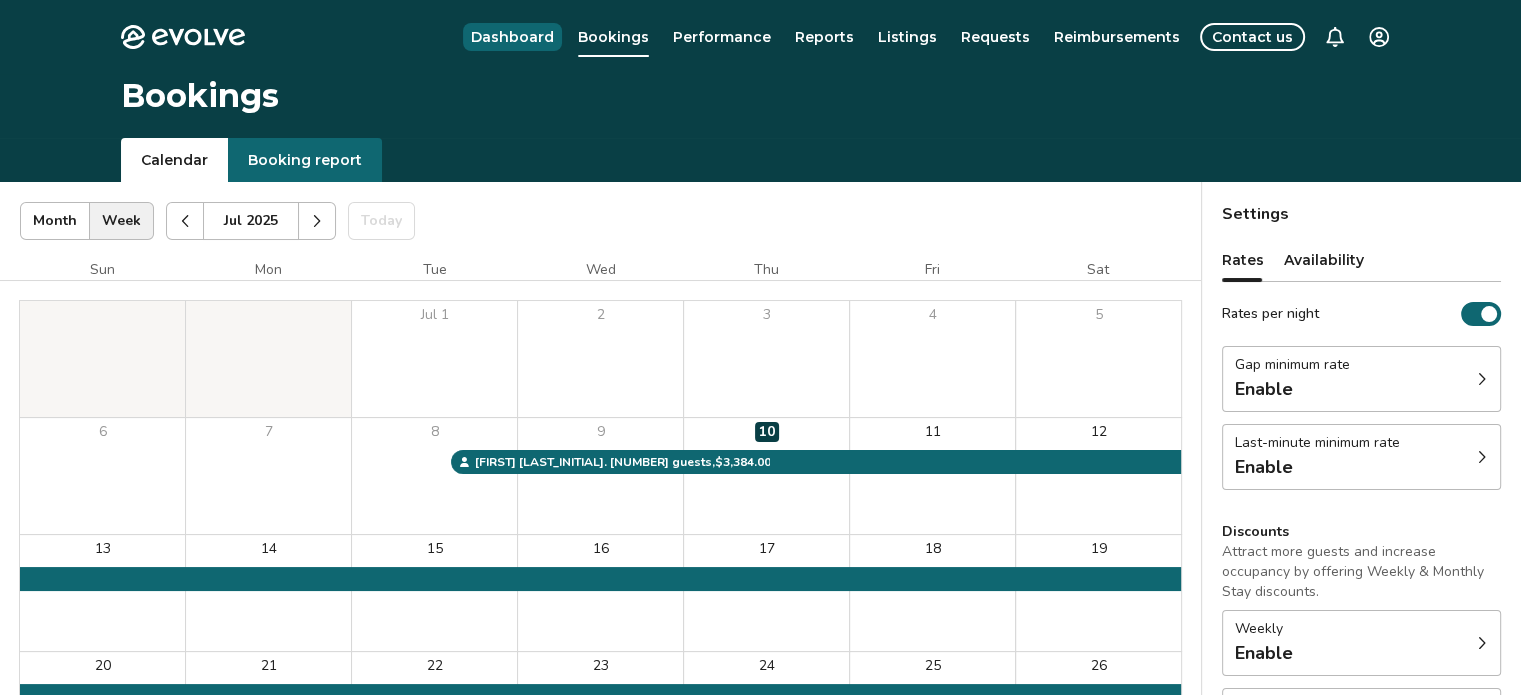 click on "Dashboard" at bounding box center (512, 37) 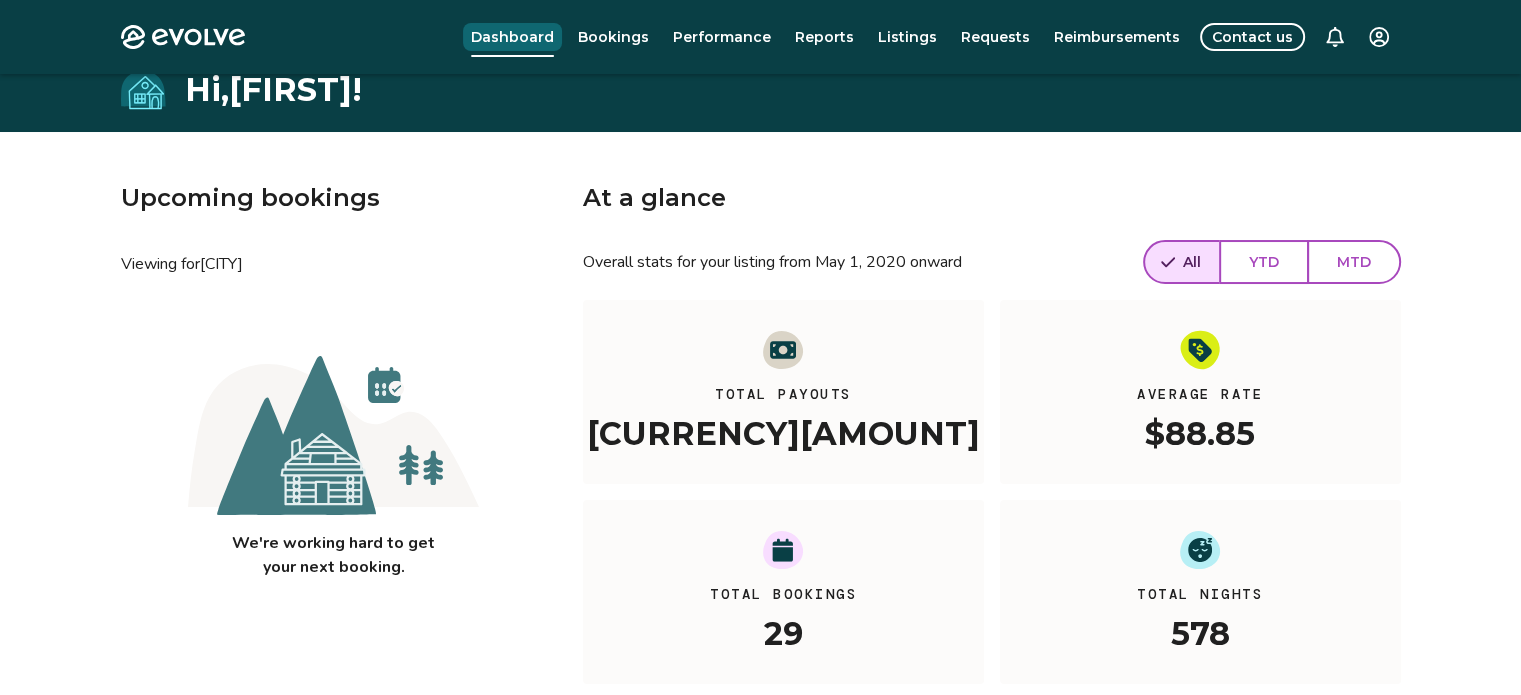 scroll, scrollTop: 0, scrollLeft: 0, axis: both 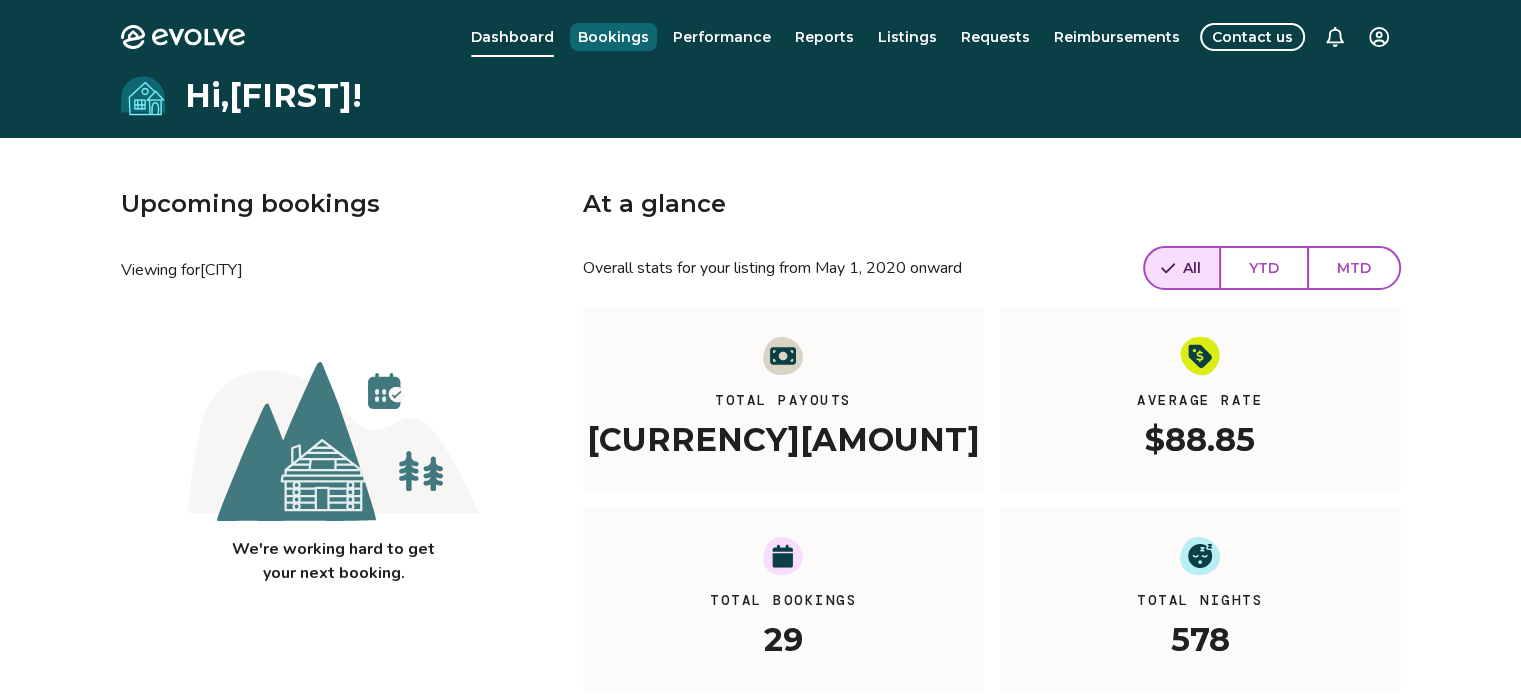 click on "Bookings" at bounding box center [613, 37] 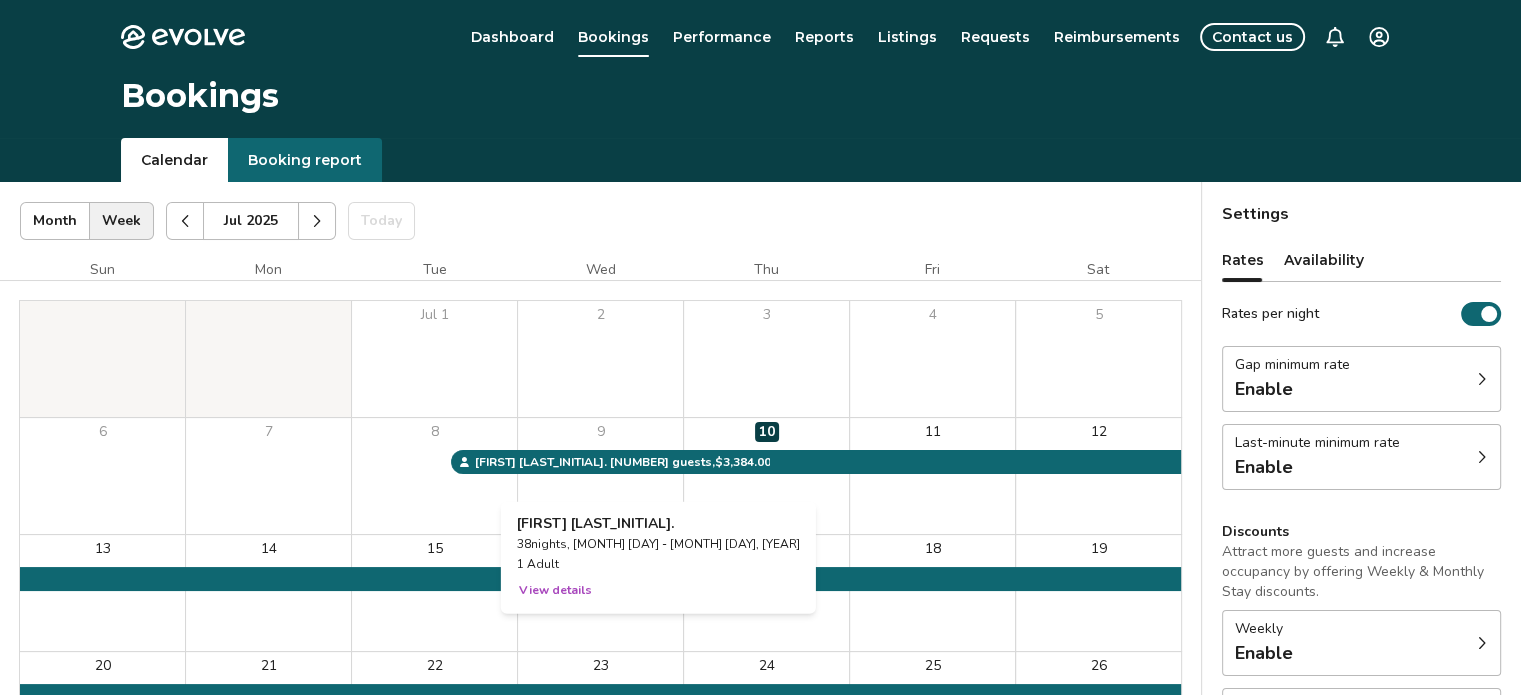 click on "[NUMBER] nights, [MONTH] [DAY] - [MONTH] [DAY], [YEAR]" at bounding box center [658, 544] 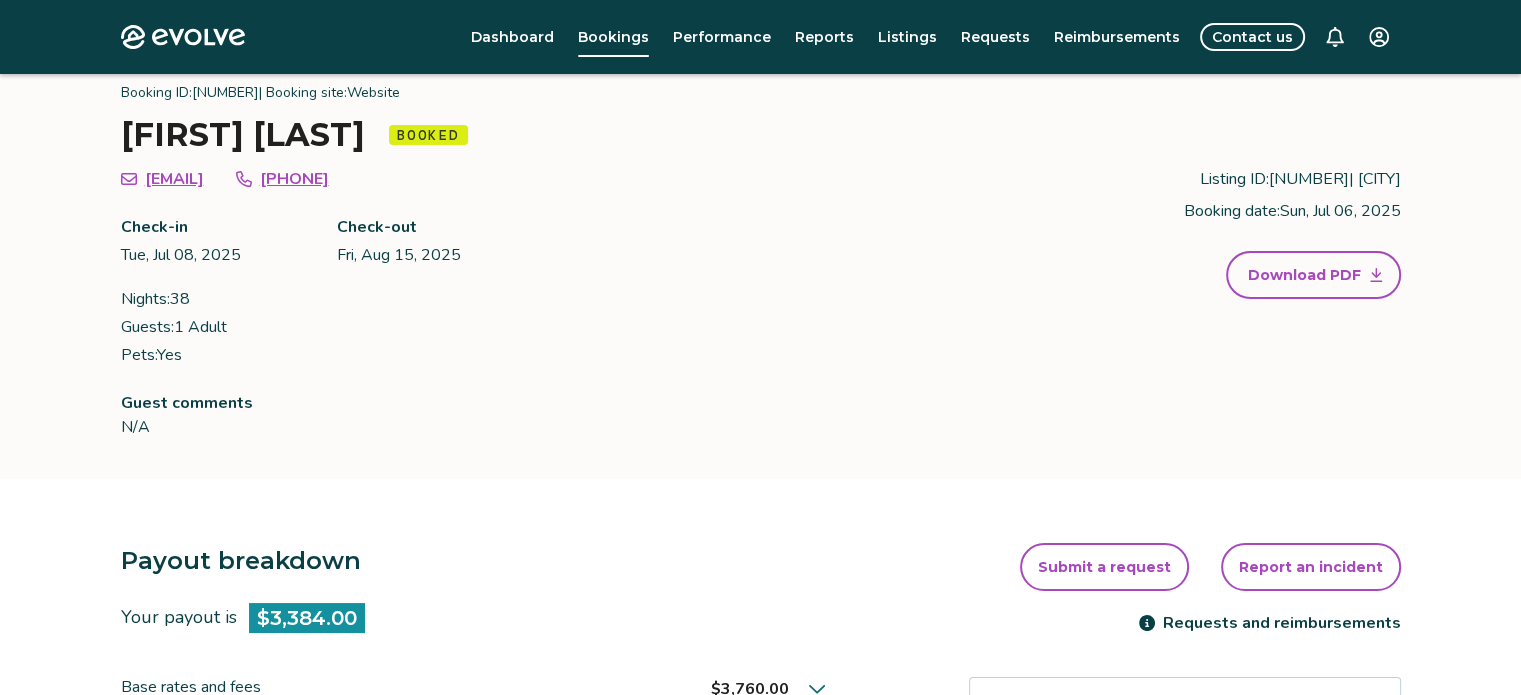 scroll, scrollTop: 0, scrollLeft: 0, axis: both 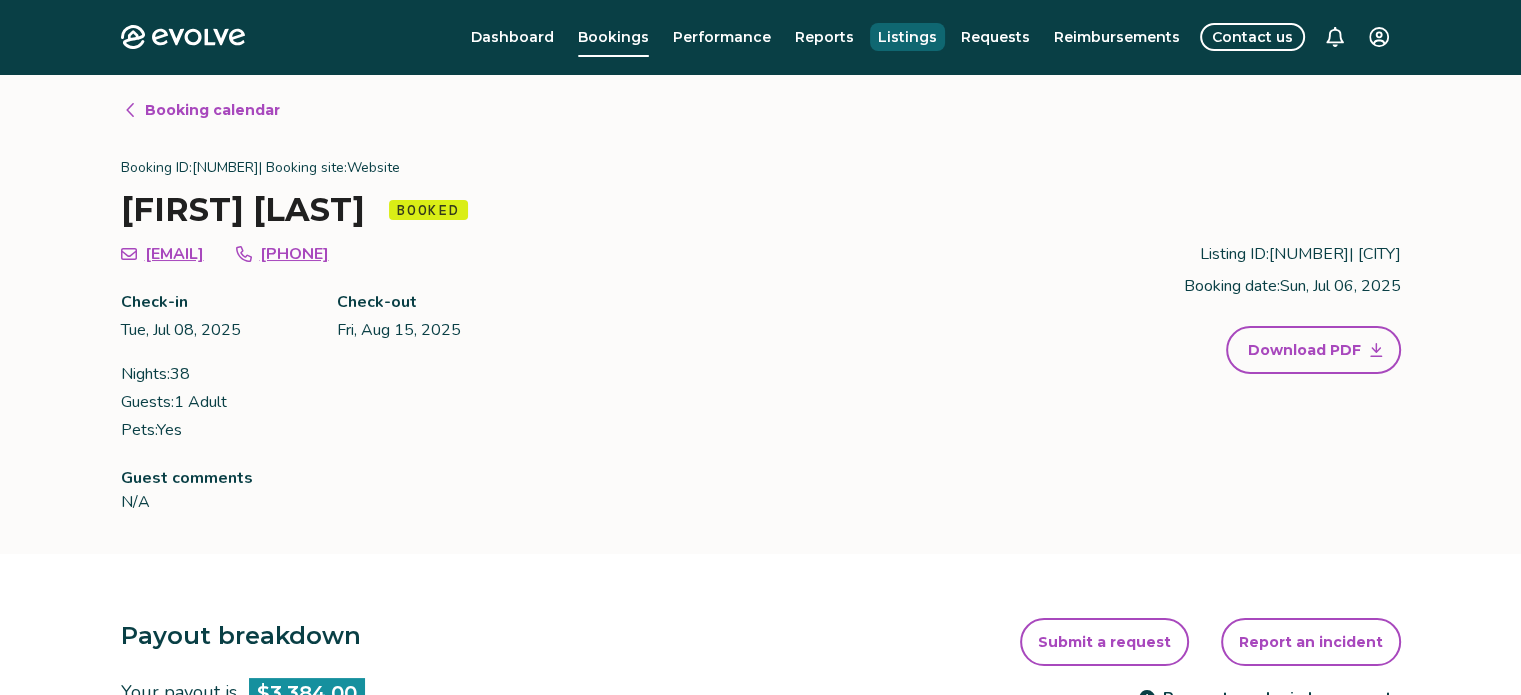 click on "Listings" at bounding box center [907, 37] 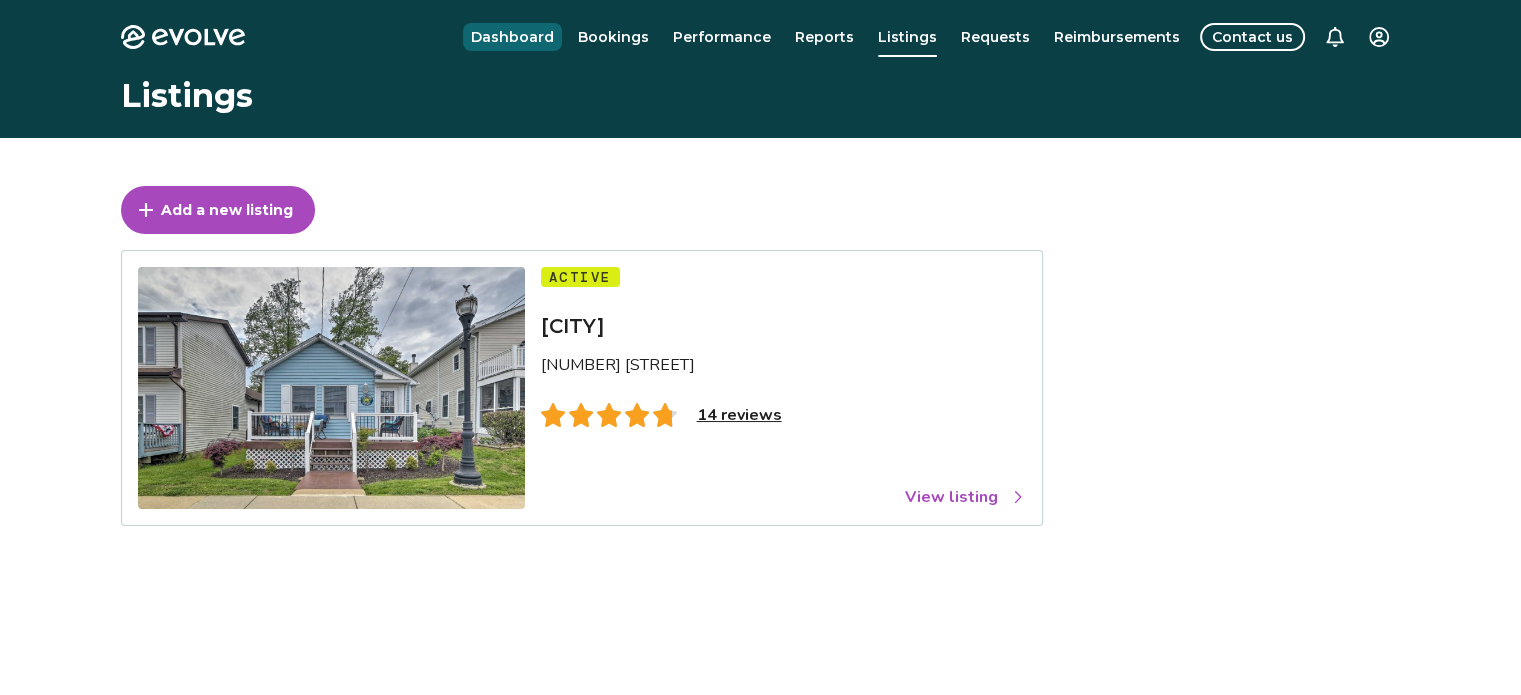 click on "Dashboard" at bounding box center [512, 37] 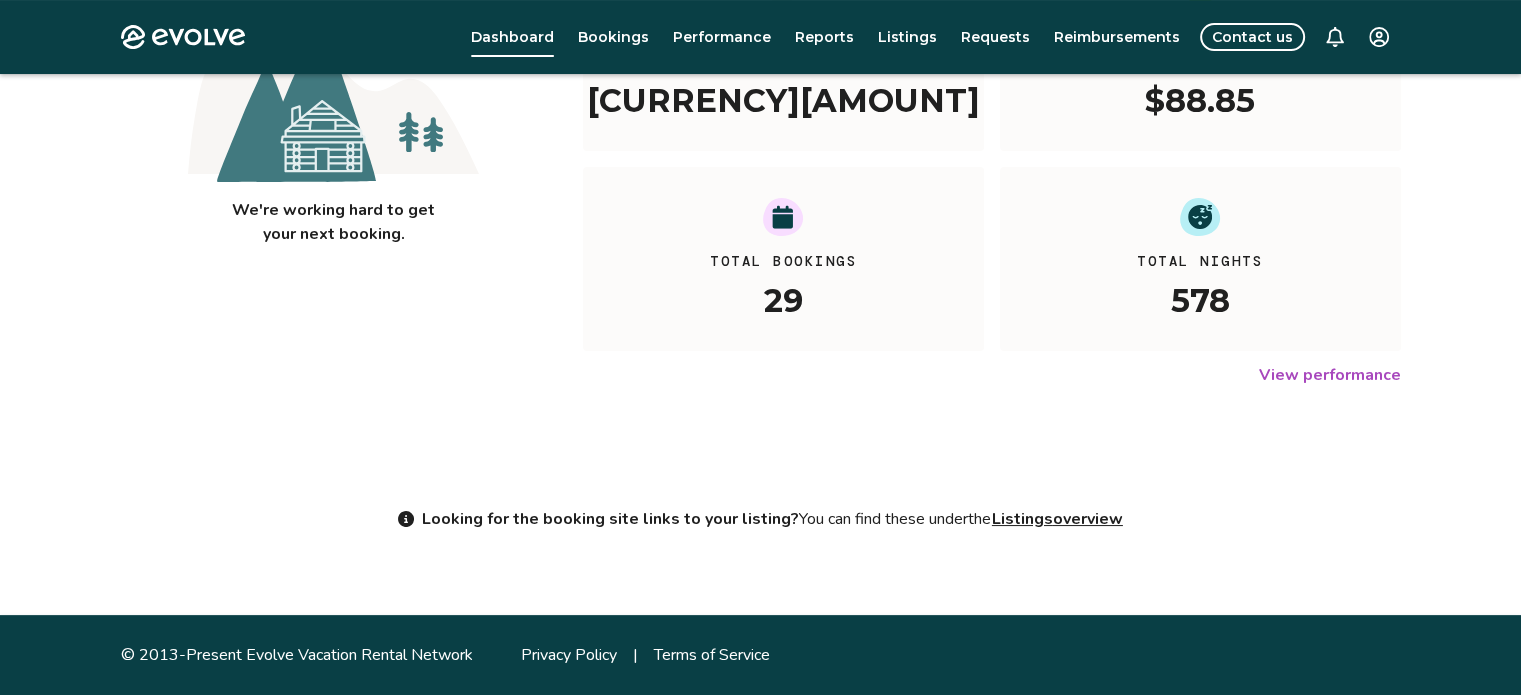 scroll, scrollTop: 0, scrollLeft: 0, axis: both 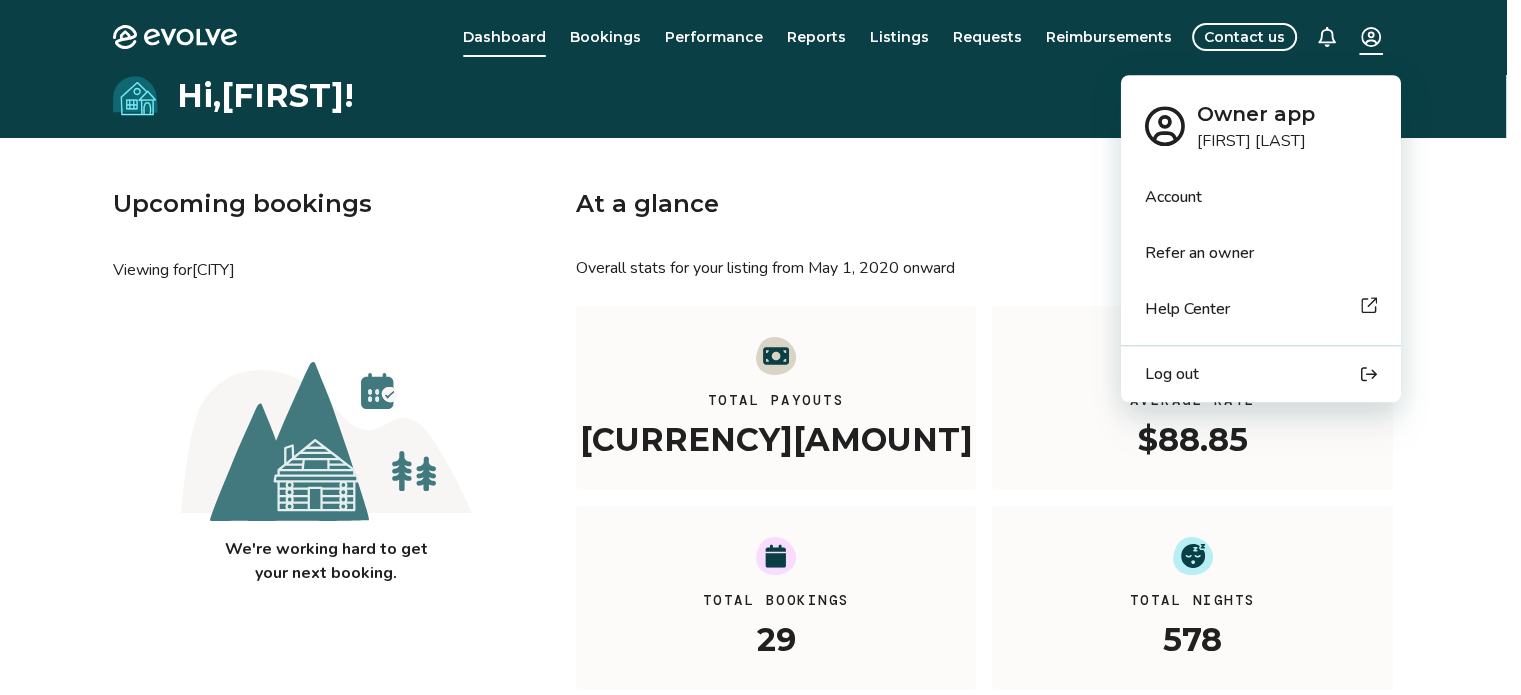 click on "Evolve Dashboard Bookings Performance Reports Listings Requests Reimbursements Contact us Hi, [FIRST] ! Upcoming bookings Viewing for [CITY] We're working hard to get your next booking. At a glance Overall stats for your listing from [MONTH] [DAY], [YEAR] onward All YTD MTD Total Payouts [CURRENCY][AMOUNT] Average Rate [CURRENCY][AMOUNT] Total Bookings [NUMBER] Total Nights [NUMBER] View performance Looking for the booking site links to your listing? You can find these under the Listings overview © 2013-Present Evolve Vacation Rental Network Privacy Policy | Terms of Service
Owner app [FIRST] [LAST] Account Refer an owner Help Center Log out" at bounding box center [760, 517] 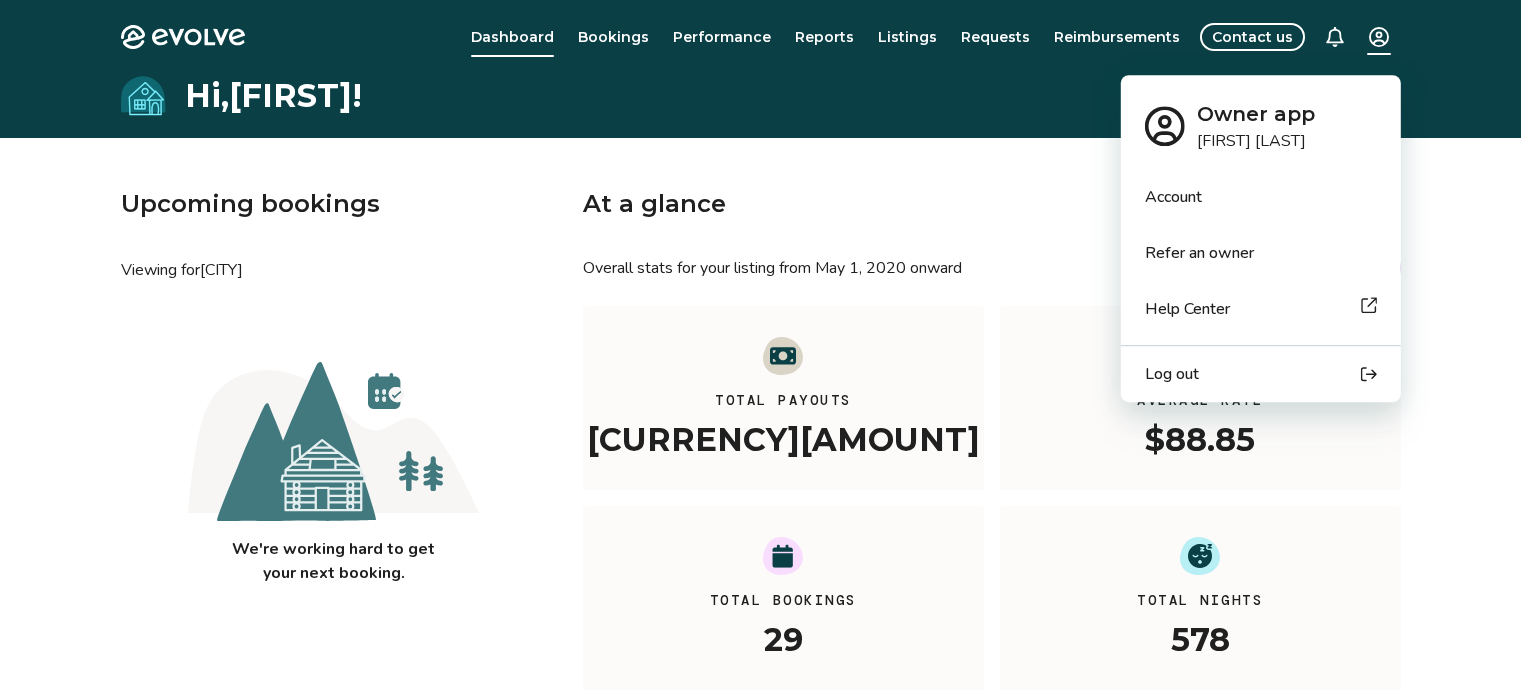 click on "Log out" at bounding box center (1261, 374) 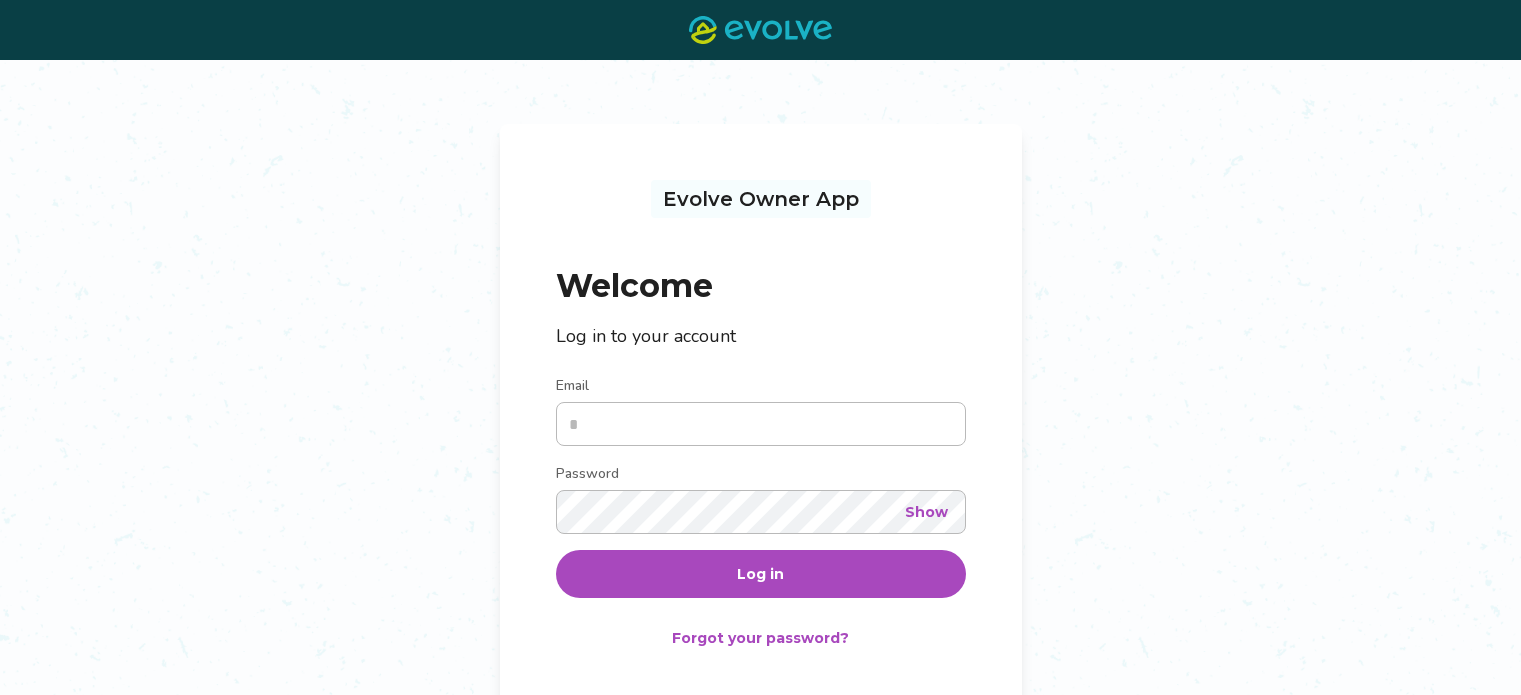 scroll, scrollTop: 0, scrollLeft: 0, axis: both 